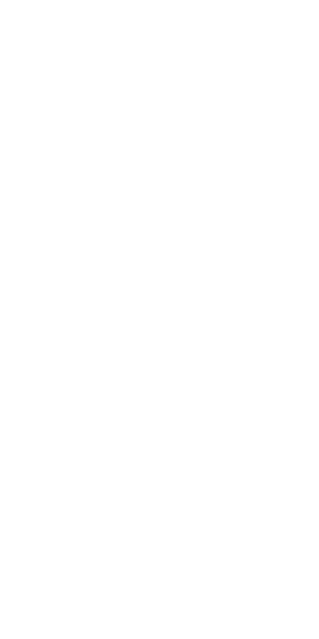 scroll, scrollTop: 0, scrollLeft: 0, axis: both 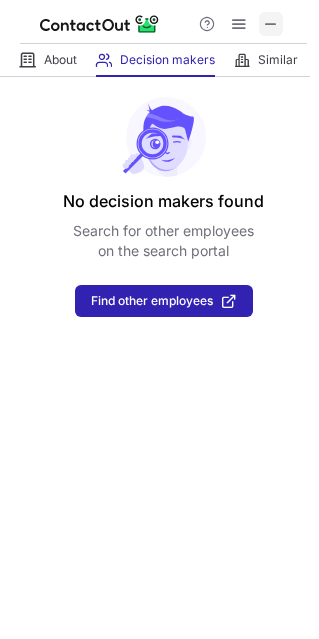 click at bounding box center (271, 24) 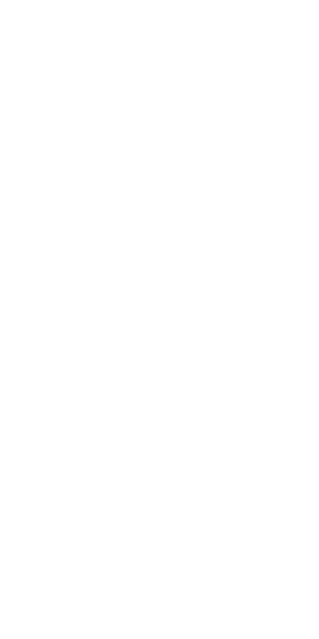 scroll, scrollTop: 0, scrollLeft: 0, axis: both 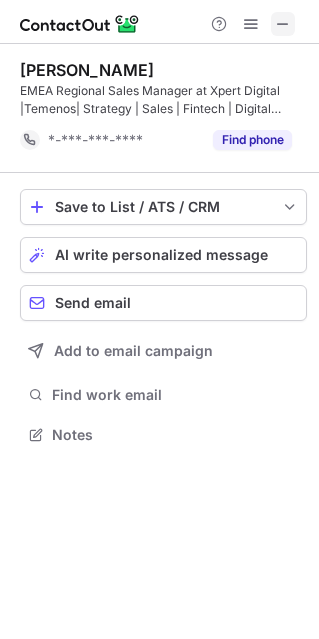 click at bounding box center [283, 24] 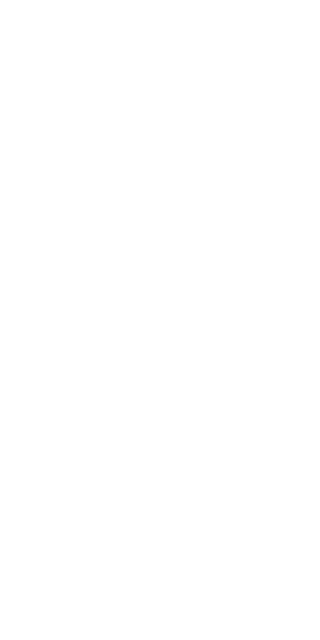 scroll, scrollTop: 0, scrollLeft: 0, axis: both 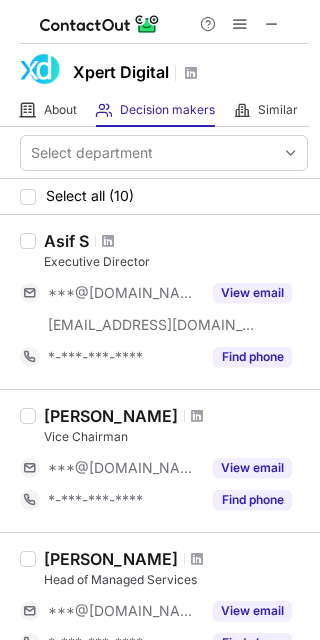 click at bounding box center (240, 24) 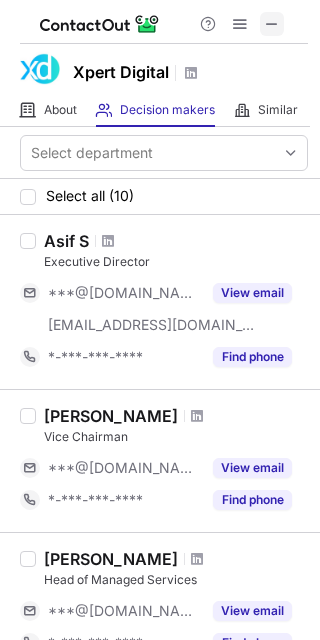 click at bounding box center (272, 24) 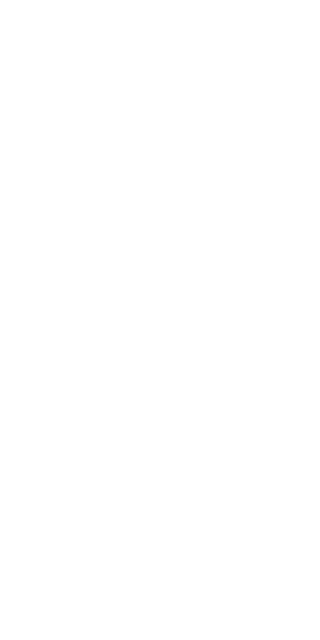 scroll, scrollTop: 0, scrollLeft: 0, axis: both 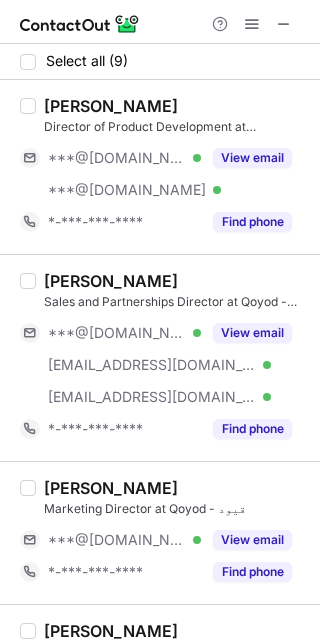 click at bounding box center [160, 22] 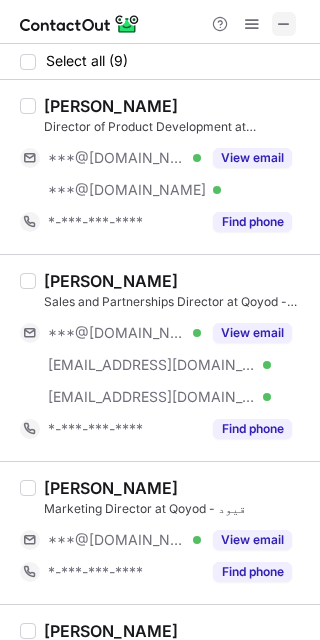 click at bounding box center (284, 24) 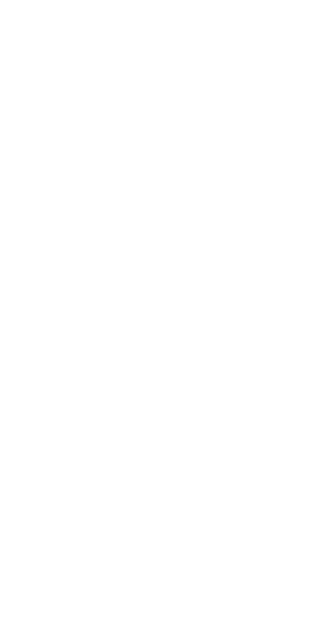 scroll, scrollTop: 0, scrollLeft: 0, axis: both 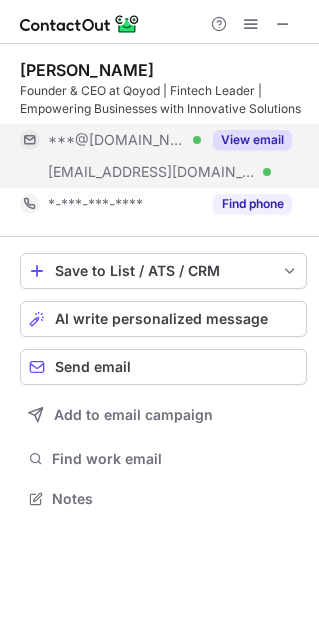 click on "View email" at bounding box center [252, 140] 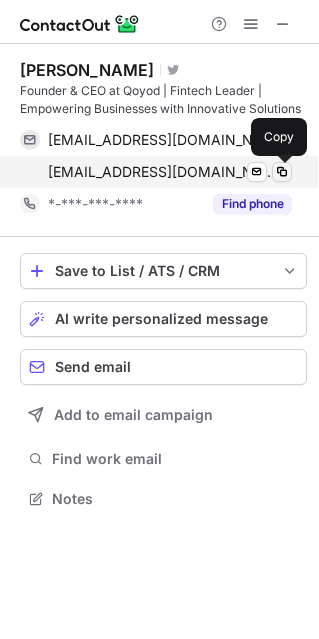 click at bounding box center [282, 172] 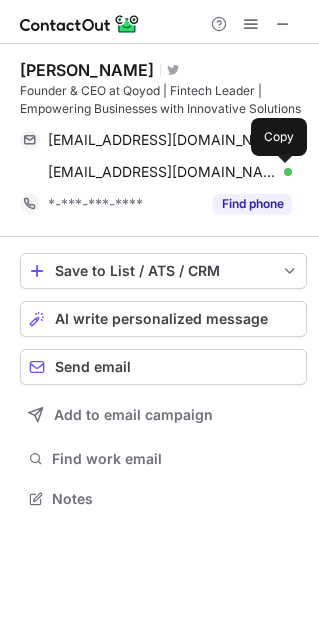 type 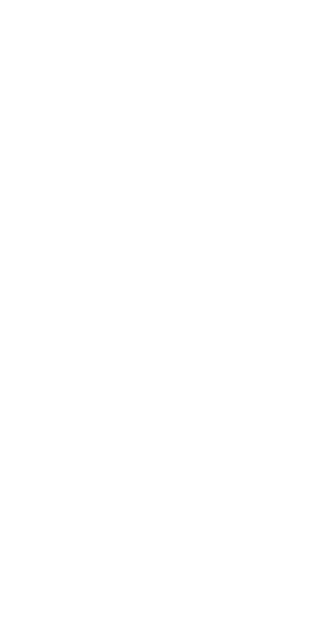 scroll, scrollTop: 0, scrollLeft: 0, axis: both 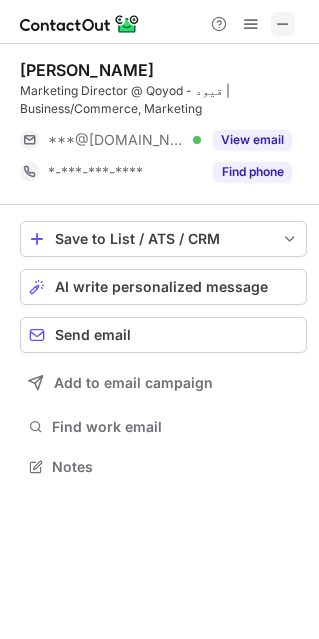 click at bounding box center (283, 24) 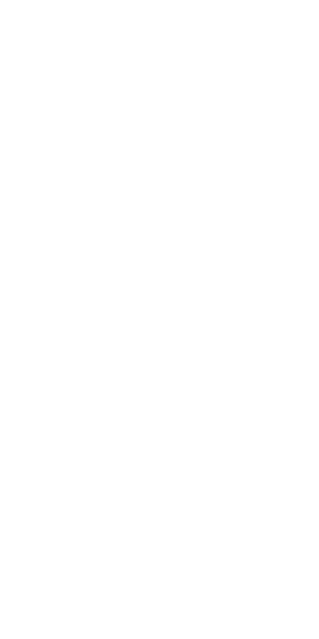 scroll, scrollTop: 0, scrollLeft: 0, axis: both 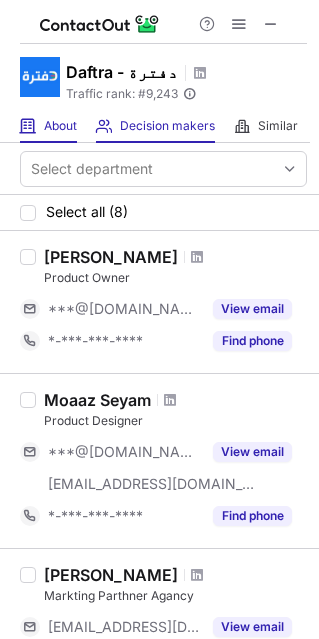 click on "About About Company" at bounding box center (48, 126) 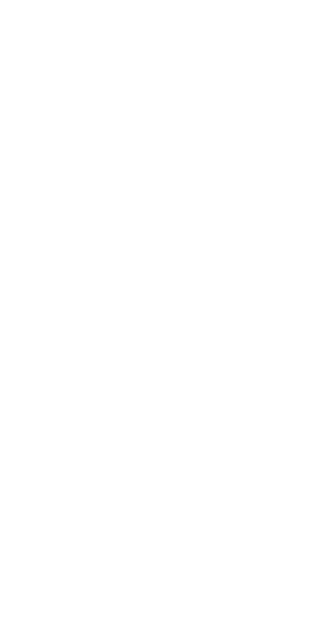 scroll, scrollTop: 0, scrollLeft: 0, axis: both 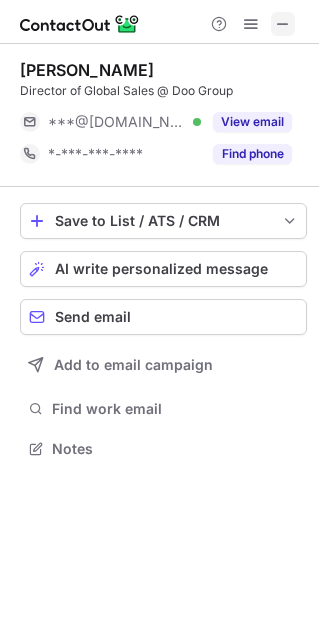 click at bounding box center (283, 24) 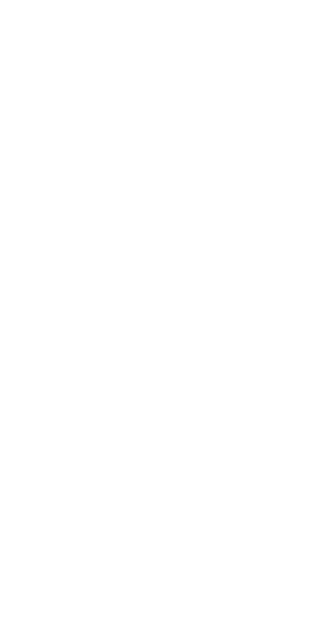 scroll, scrollTop: 0, scrollLeft: 0, axis: both 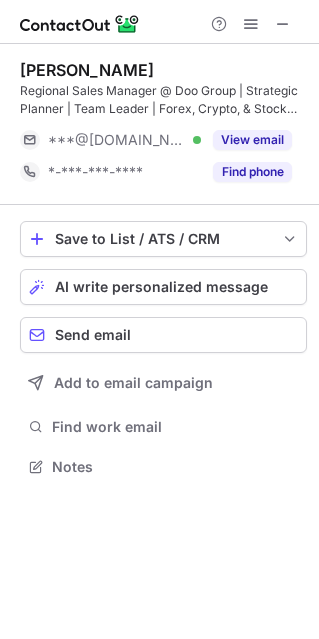 drag, startPoint x: 286, startPoint y: 33, endPoint x: 161, endPoint y: 19, distance: 125.781555 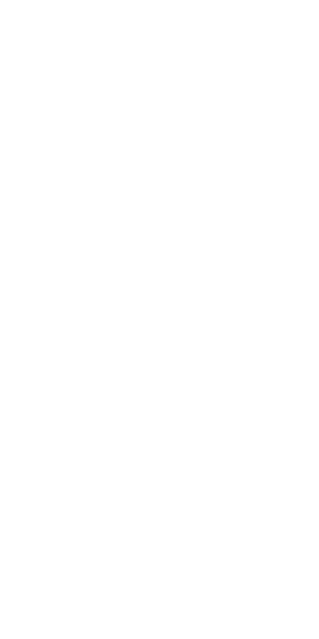 scroll, scrollTop: 0, scrollLeft: 0, axis: both 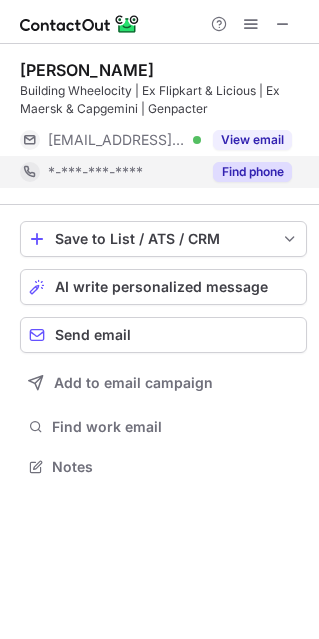 click on "Find phone" at bounding box center (252, 172) 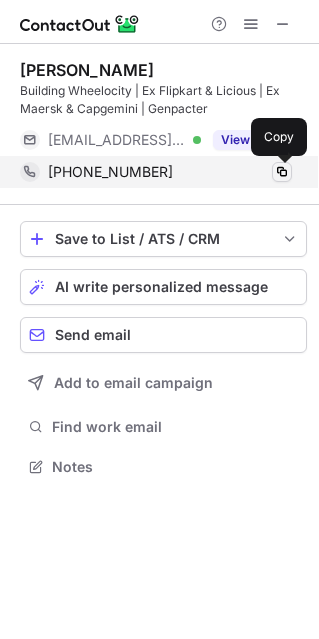 click at bounding box center (282, 172) 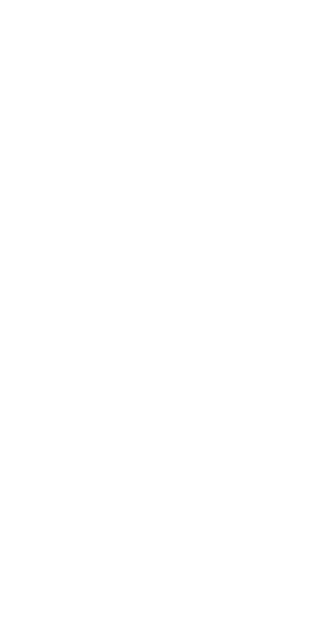 scroll, scrollTop: 0, scrollLeft: 0, axis: both 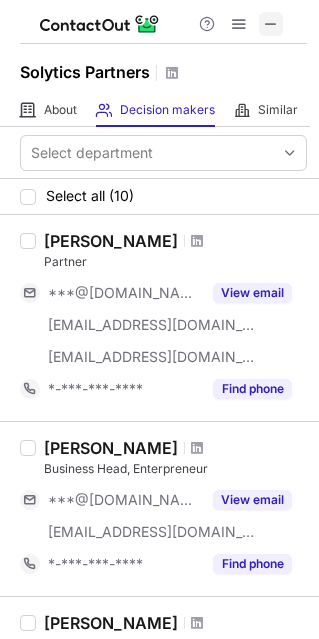 click at bounding box center (271, 24) 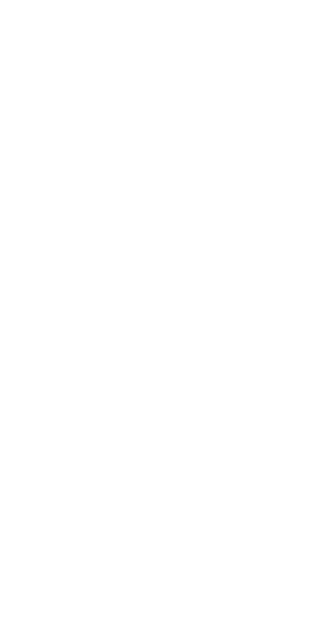 scroll, scrollTop: 0, scrollLeft: 0, axis: both 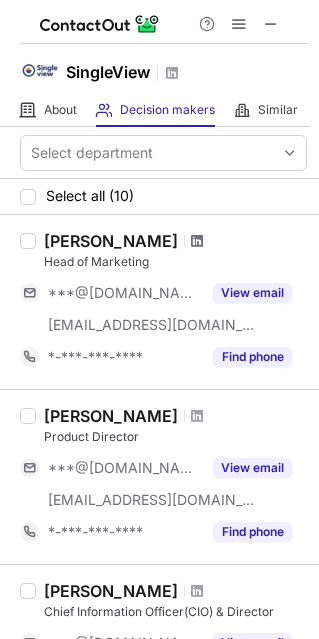 click at bounding box center [197, 241] 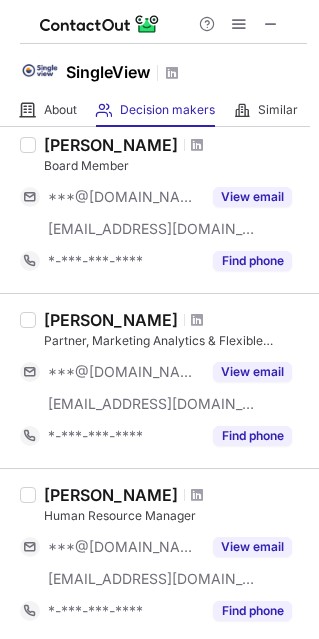 scroll, scrollTop: 900, scrollLeft: 0, axis: vertical 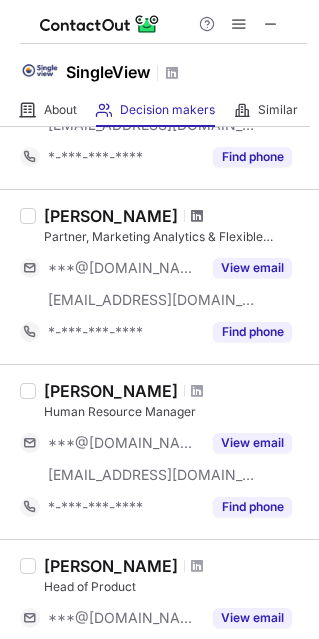 click at bounding box center (197, 216) 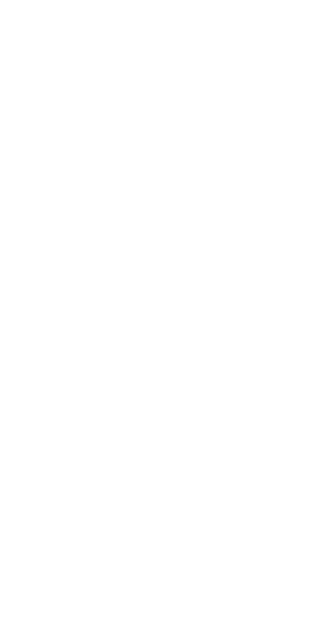 scroll, scrollTop: 0, scrollLeft: 0, axis: both 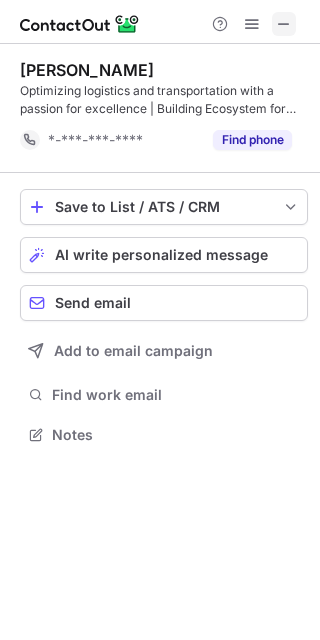 click at bounding box center [284, 24] 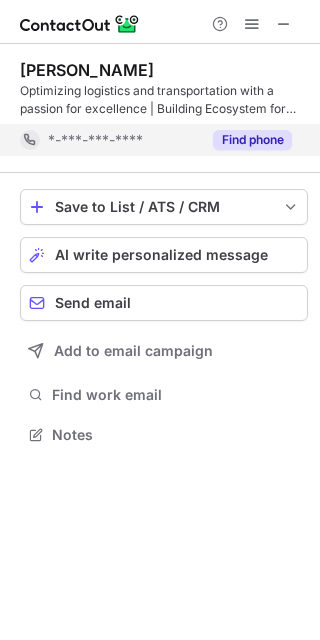 click on "Find phone" at bounding box center [252, 140] 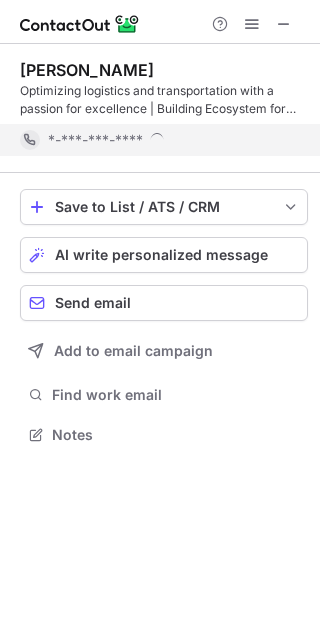scroll, scrollTop: 9, scrollLeft: 10, axis: both 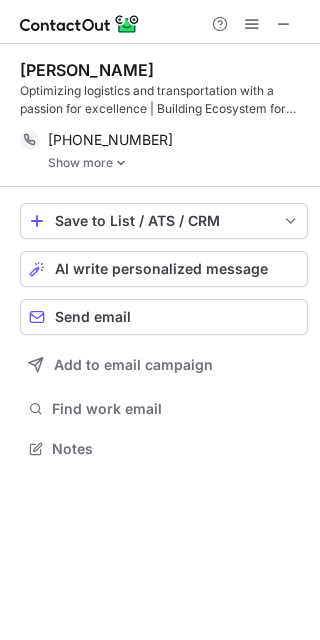 click at bounding box center (121, 163) 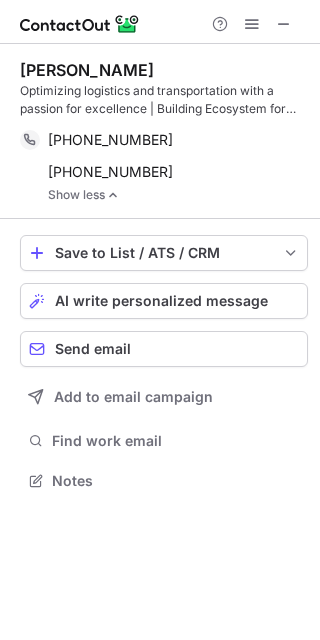 click at bounding box center [113, 195] 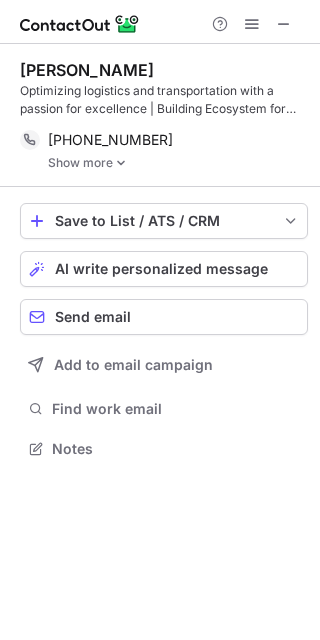 scroll, scrollTop: 434, scrollLeft: 320, axis: both 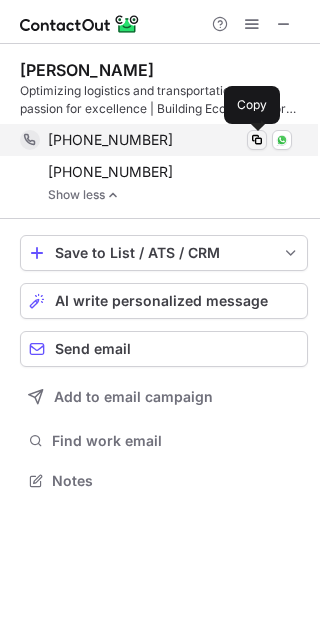 click at bounding box center [257, 140] 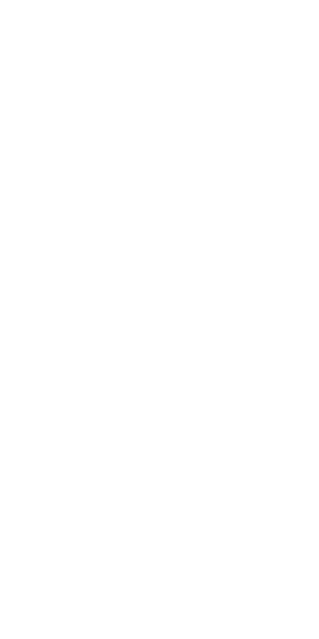 scroll, scrollTop: 0, scrollLeft: 0, axis: both 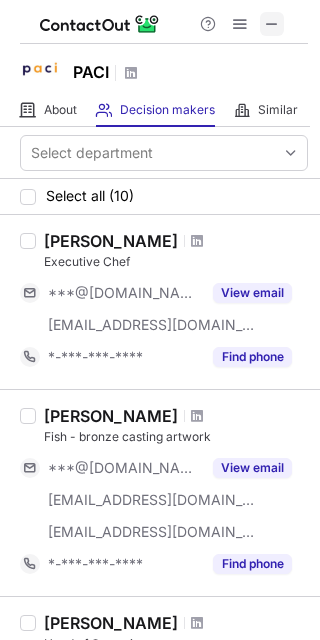click at bounding box center [272, 24] 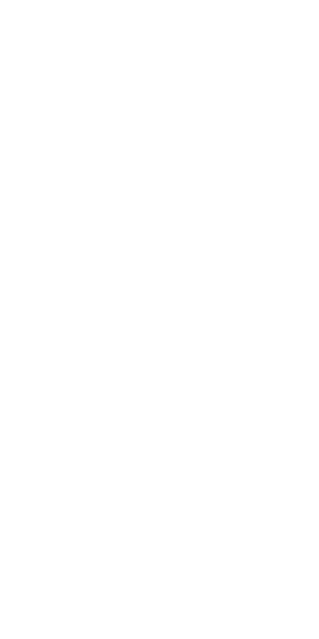 scroll, scrollTop: 0, scrollLeft: 0, axis: both 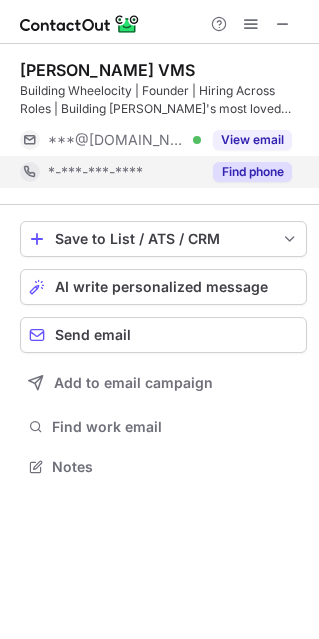 click on "Find phone" at bounding box center [252, 172] 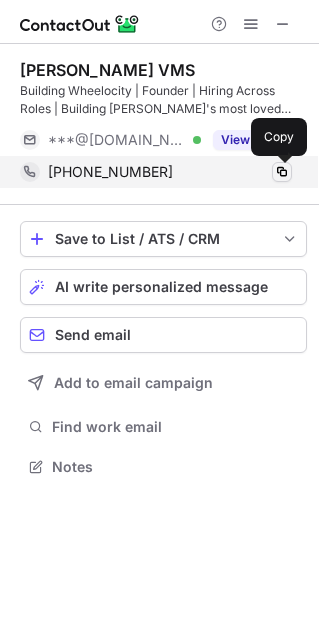click at bounding box center (282, 172) 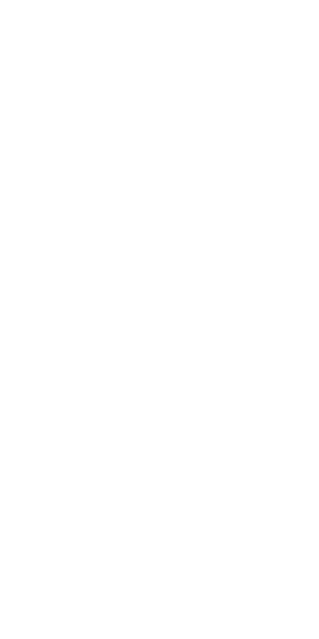 scroll, scrollTop: 0, scrollLeft: 0, axis: both 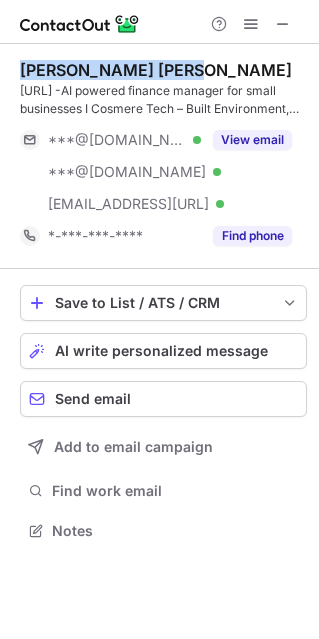 drag, startPoint x: 66, startPoint y: 79, endPoint x: 14, endPoint y: 69, distance: 52.95281 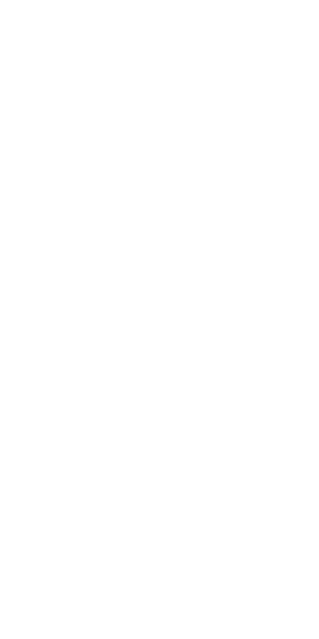 scroll, scrollTop: 0, scrollLeft: 0, axis: both 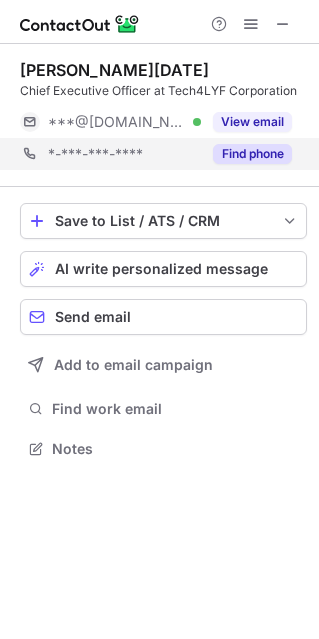 click on "*-***-***-**** Find phone" at bounding box center [163, 154] 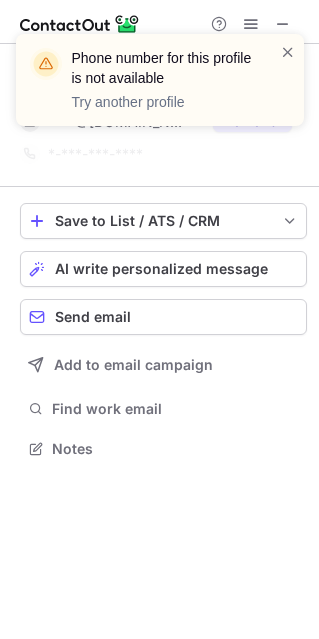 click on "Phone number for this profile is not available Try another profile" at bounding box center (152, 80) 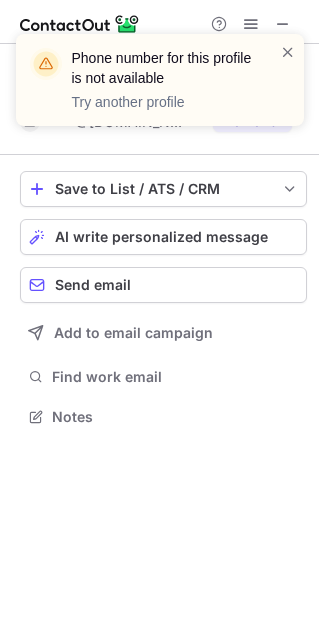click on "Phone number for this profile is not available Try another profile" at bounding box center [160, 88] 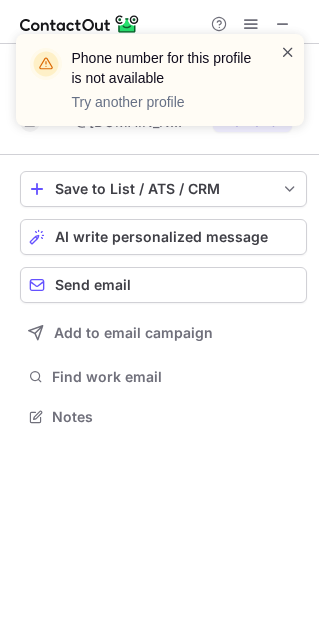 click at bounding box center [288, 52] 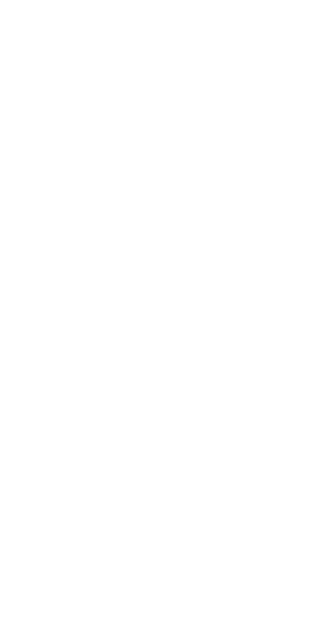 scroll, scrollTop: 0, scrollLeft: 0, axis: both 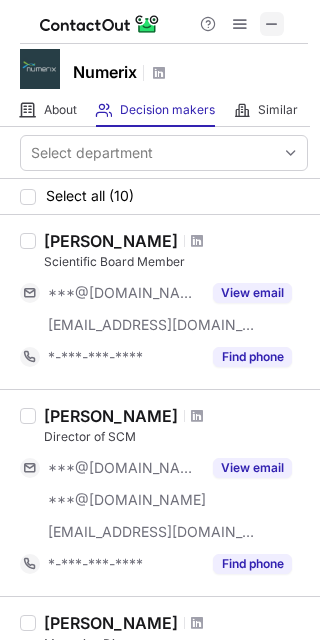 click at bounding box center [272, 24] 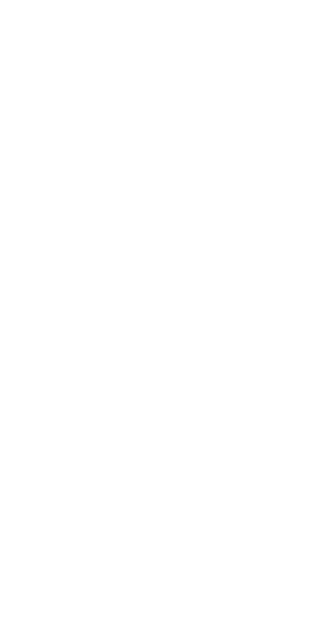 scroll, scrollTop: 0, scrollLeft: 0, axis: both 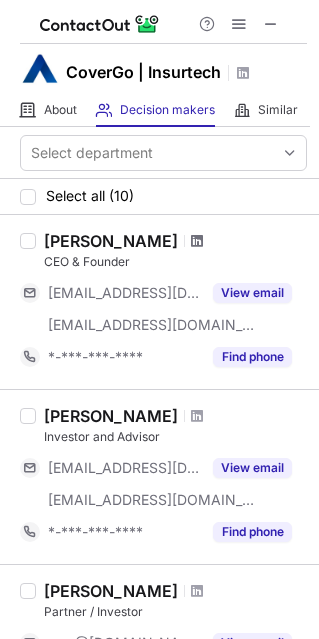click at bounding box center [197, 241] 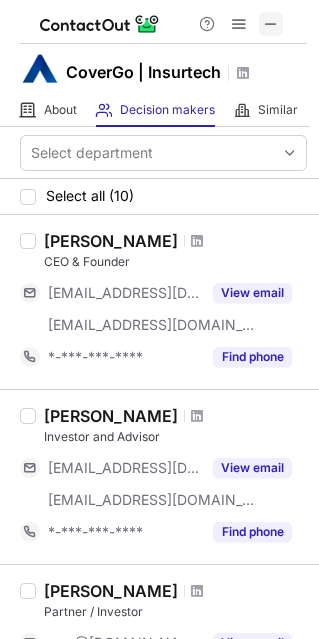 click at bounding box center [239, 24] 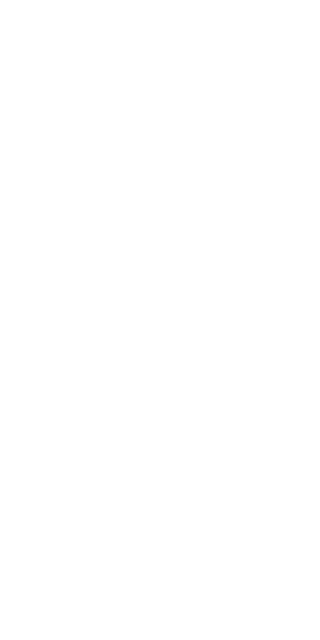scroll, scrollTop: 0, scrollLeft: 0, axis: both 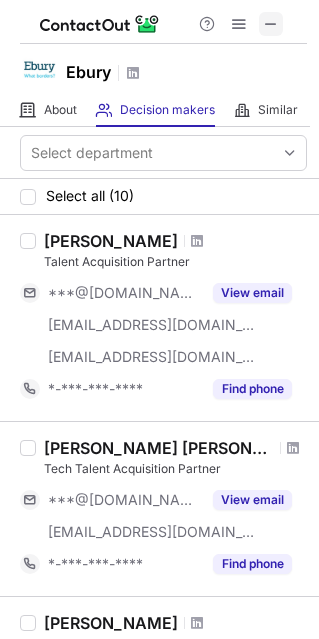 click at bounding box center (271, 24) 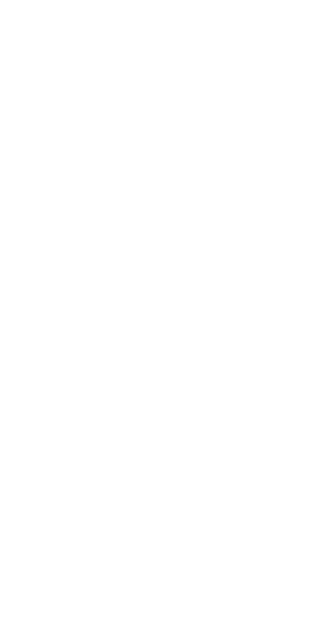 scroll, scrollTop: 0, scrollLeft: 0, axis: both 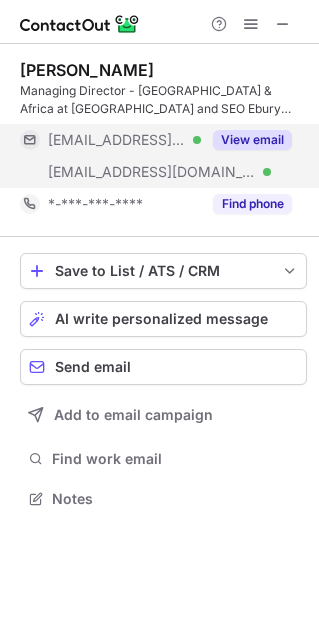 click on "View email" at bounding box center (246, 140) 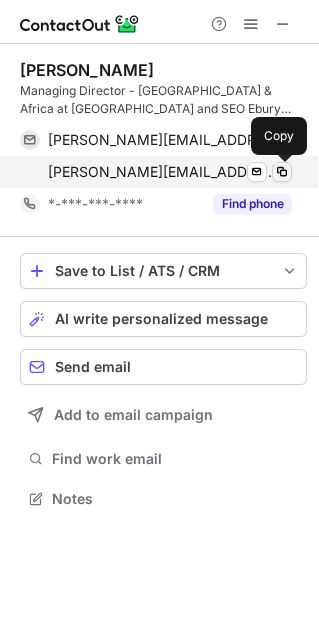 click at bounding box center [282, 172] 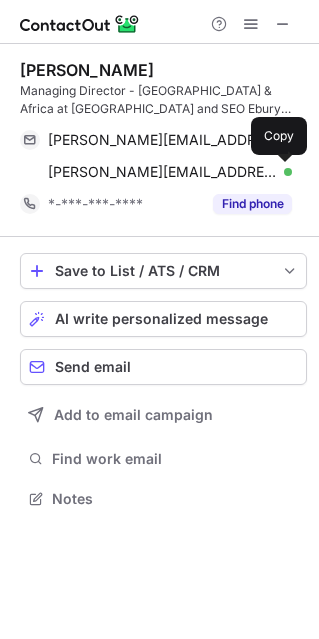 type 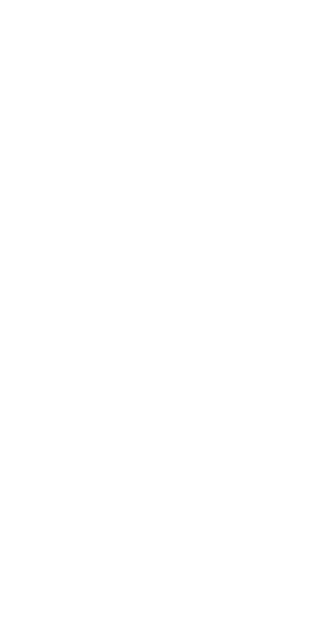 scroll, scrollTop: 0, scrollLeft: 0, axis: both 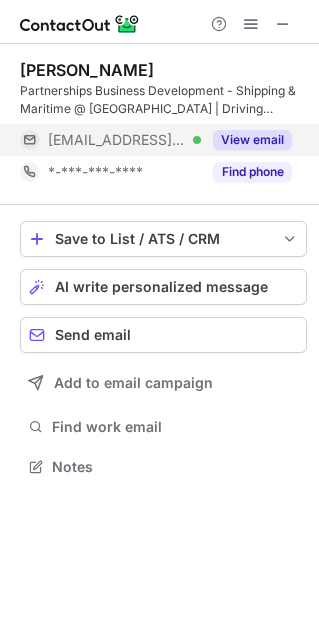 click on "View email" at bounding box center (252, 140) 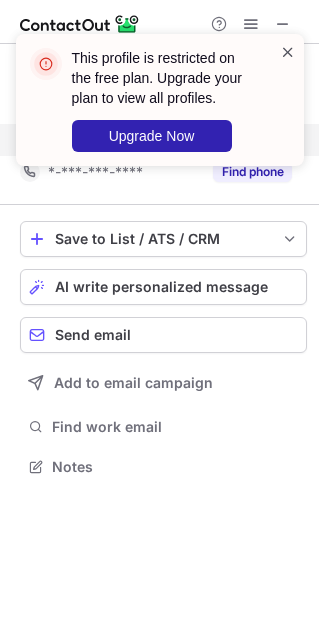 click at bounding box center [288, 52] 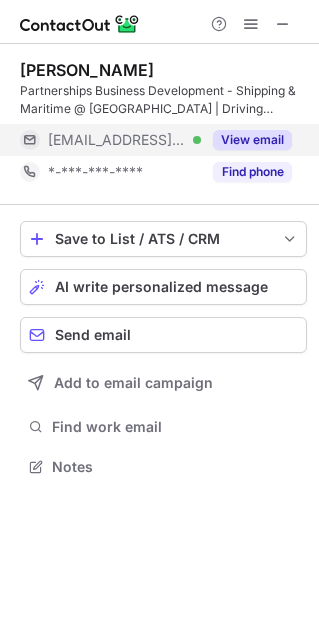 click on "This profile is restricted on the free plan. Upgrade your plan to view all profiles. Upgrade Now" at bounding box center (160, 34) 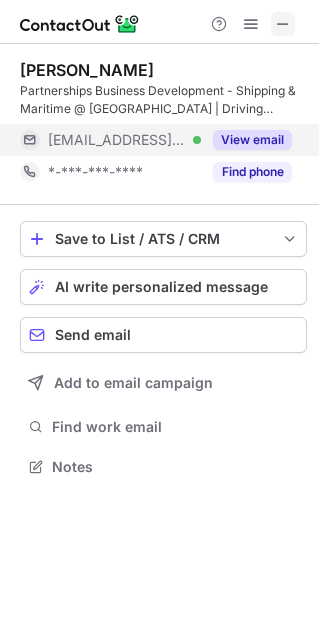 click at bounding box center [283, 24] 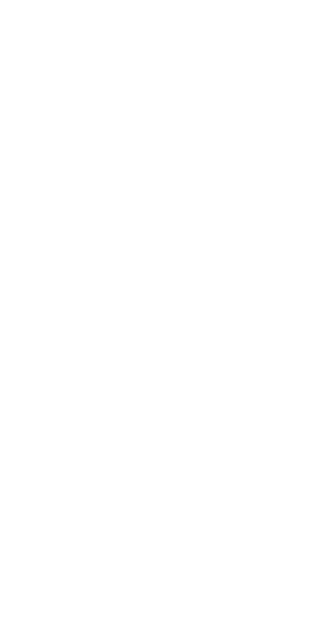 scroll, scrollTop: 0, scrollLeft: 0, axis: both 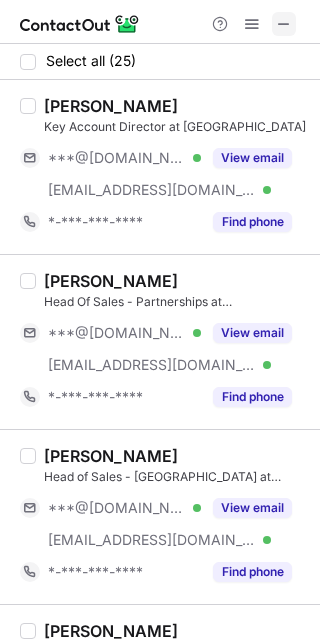 click at bounding box center (284, 24) 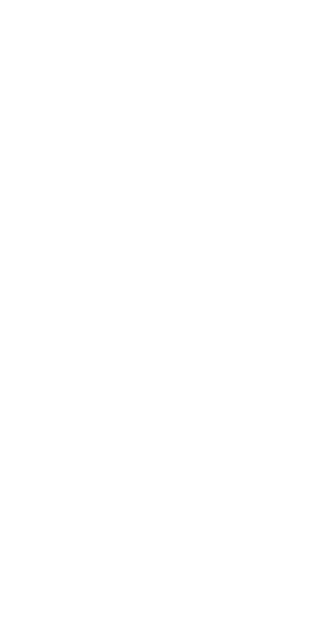 scroll, scrollTop: 0, scrollLeft: 0, axis: both 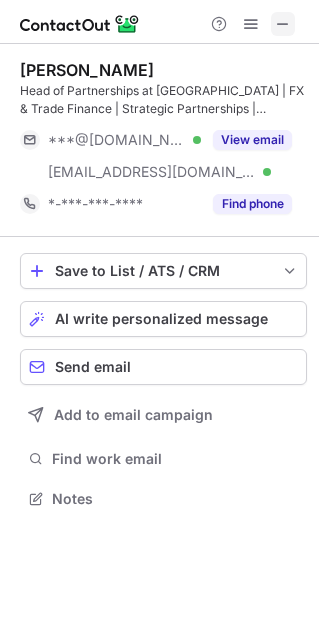 click at bounding box center [283, 24] 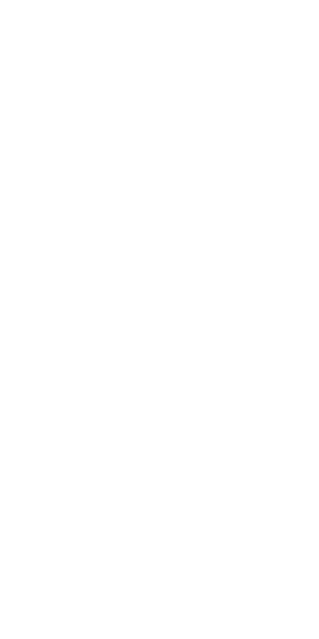 scroll, scrollTop: 0, scrollLeft: 0, axis: both 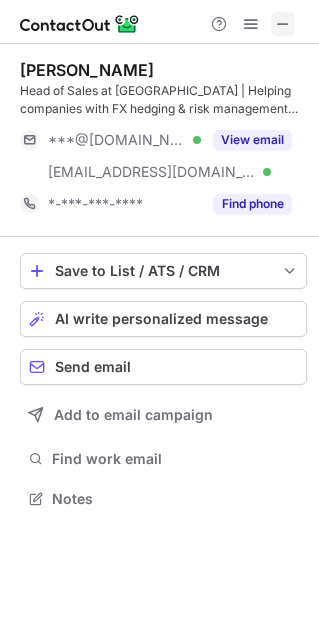click at bounding box center (283, 24) 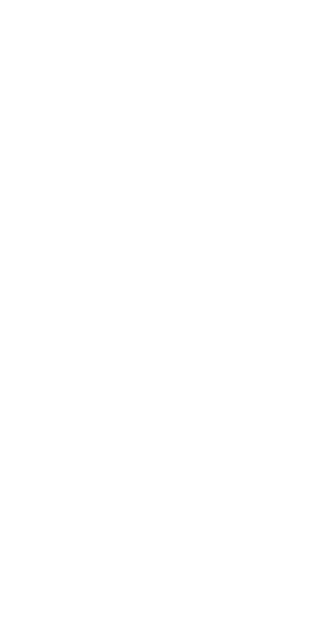 scroll, scrollTop: 0, scrollLeft: 0, axis: both 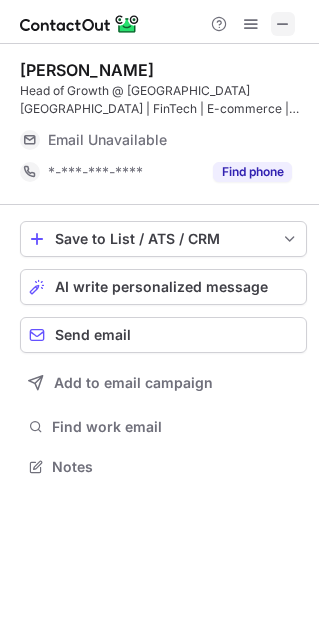click at bounding box center [283, 24] 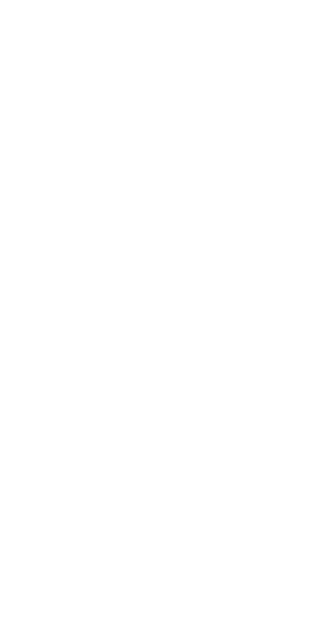 scroll, scrollTop: 0, scrollLeft: 0, axis: both 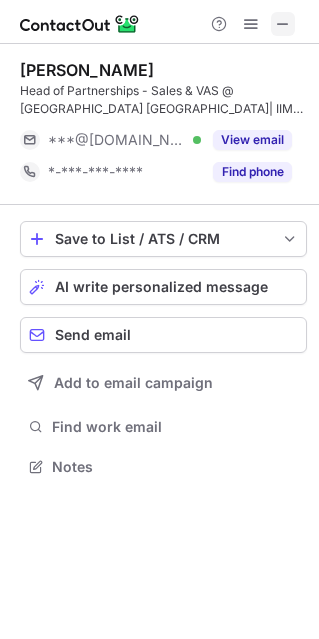 click at bounding box center (283, 24) 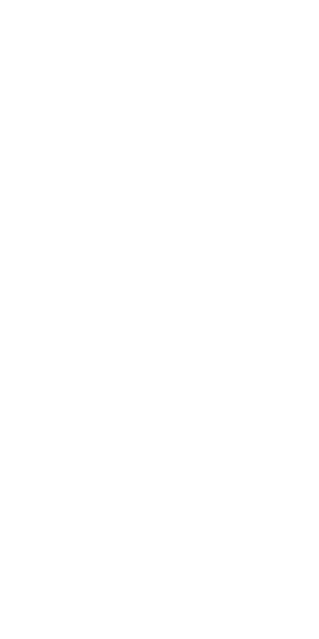 scroll, scrollTop: 0, scrollLeft: 0, axis: both 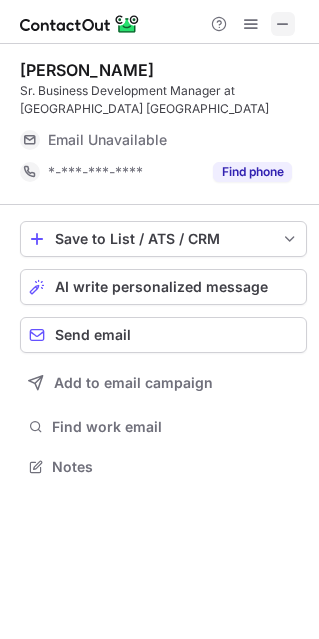 click at bounding box center [283, 24] 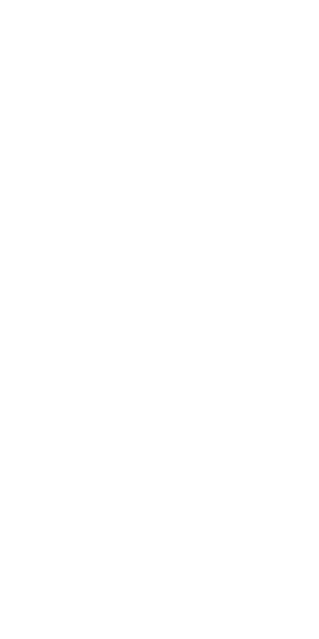 scroll, scrollTop: 0, scrollLeft: 0, axis: both 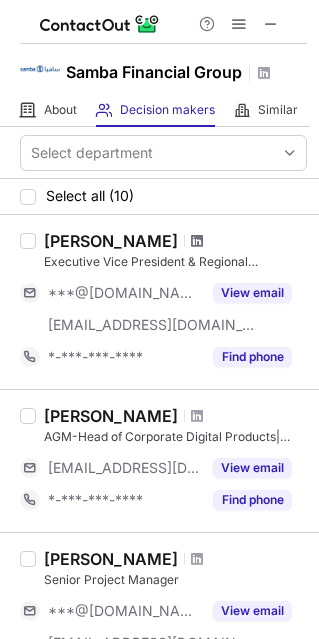 click at bounding box center (197, 241) 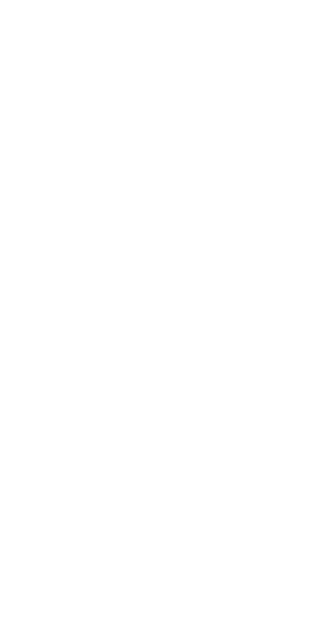 scroll, scrollTop: 0, scrollLeft: 0, axis: both 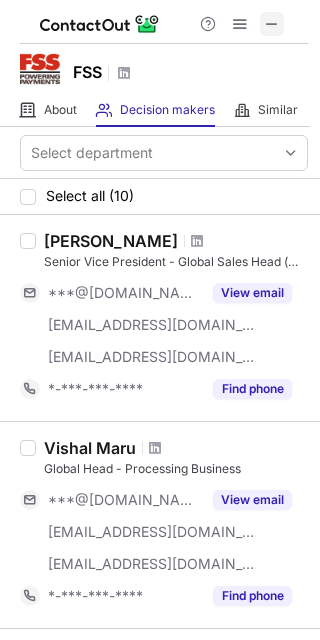 click at bounding box center (272, 24) 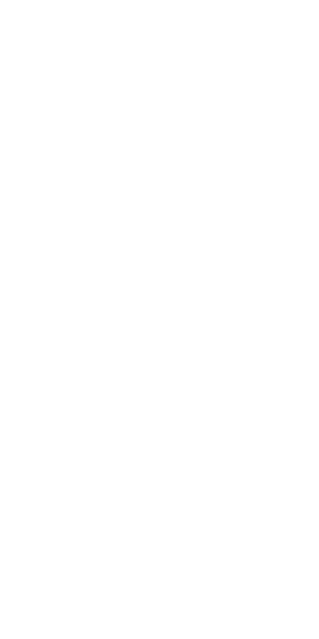 scroll, scrollTop: 0, scrollLeft: 0, axis: both 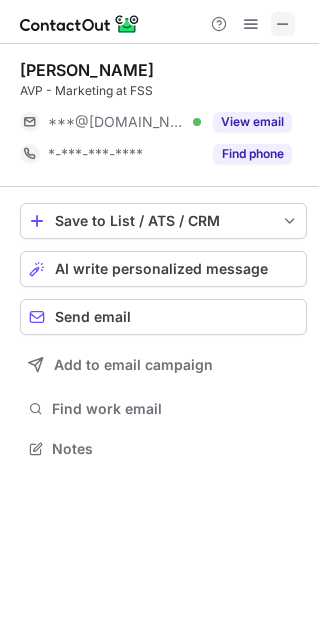 click at bounding box center (283, 24) 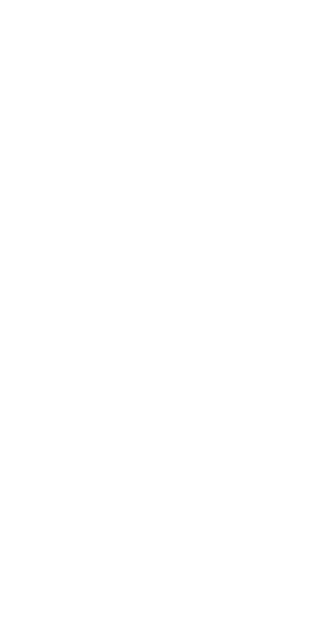 scroll, scrollTop: 0, scrollLeft: 0, axis: both 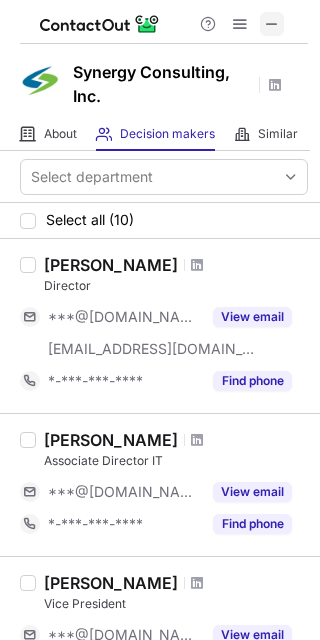 click at bounding box center (272, 24) 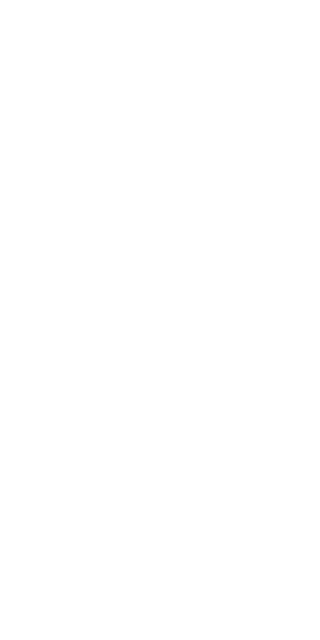 scroll, scrollTop: 0, scrollLeft: 0, axis: both 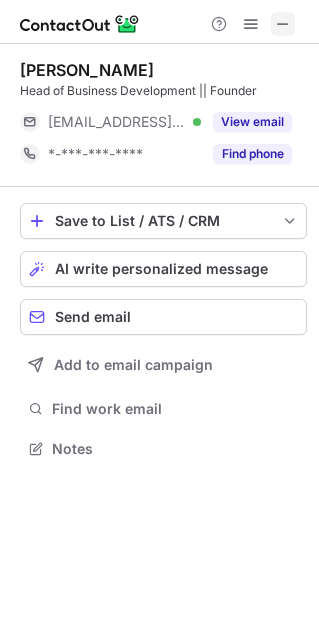 click at bounding box center [283, 24] 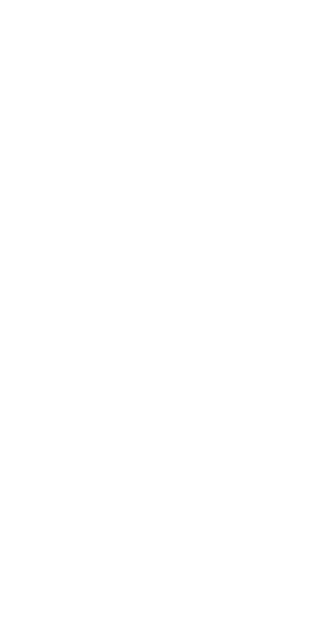 scroll, scrollTop: 0, scrollLeft: 0, axis: both 